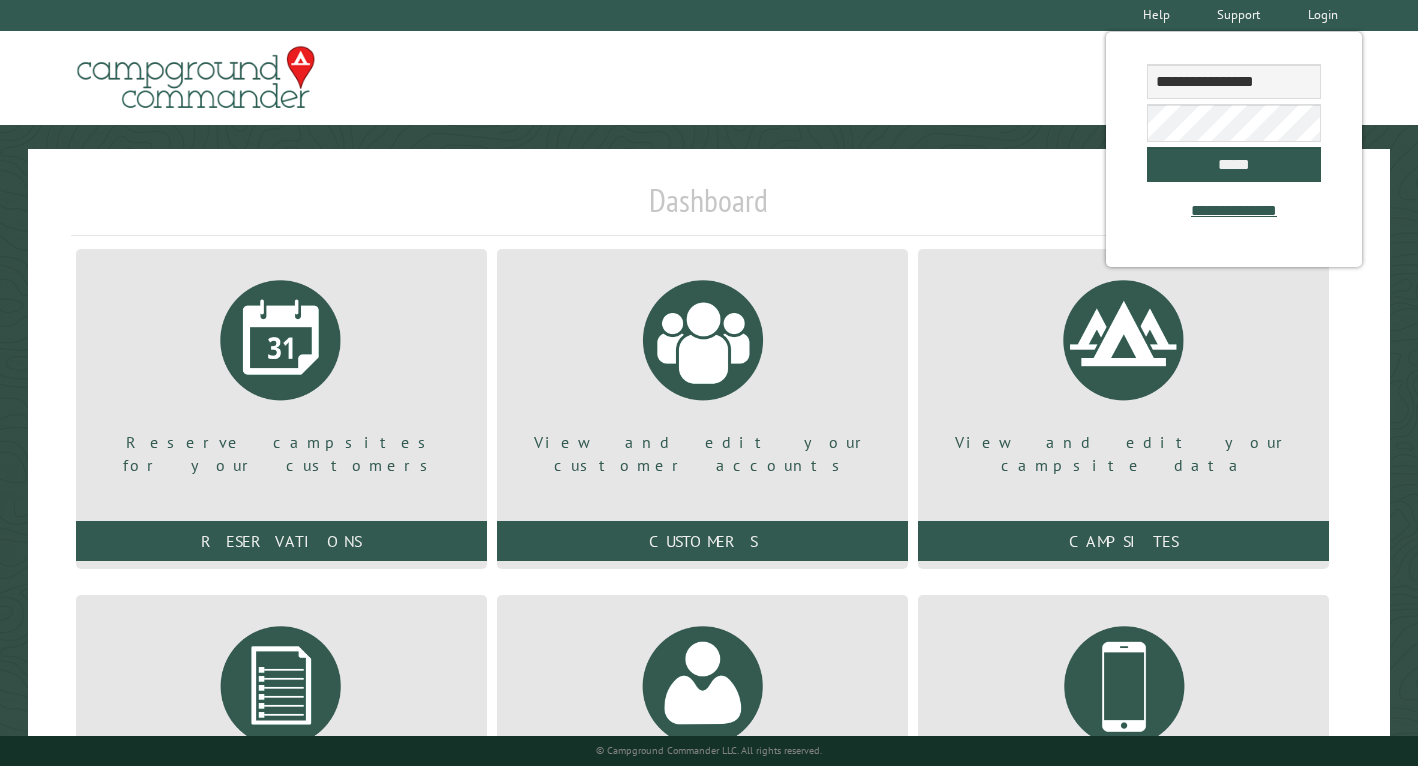 scroll, scrollTop: 0, scrollLeft: 0, axis: both 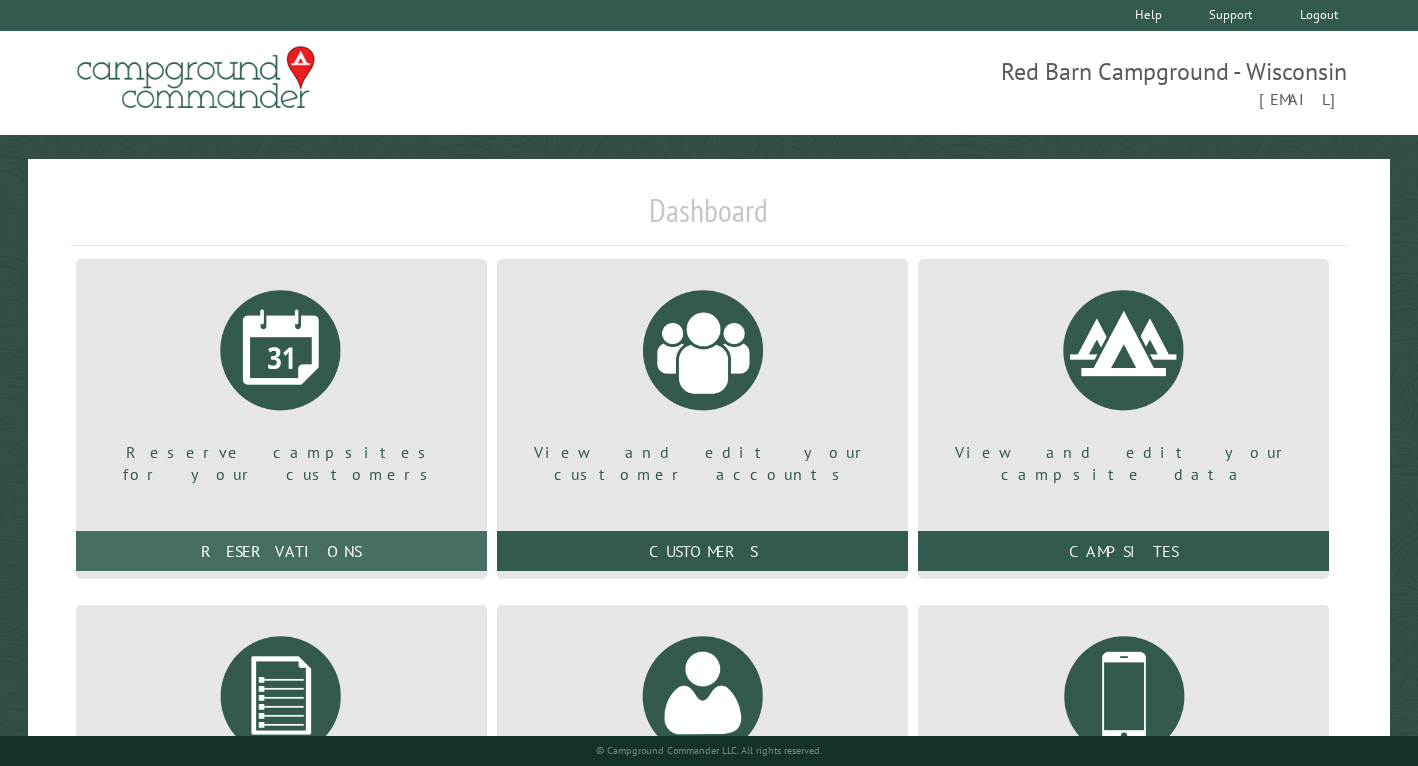 click on "Reservations" at bounding box center (281, 551) 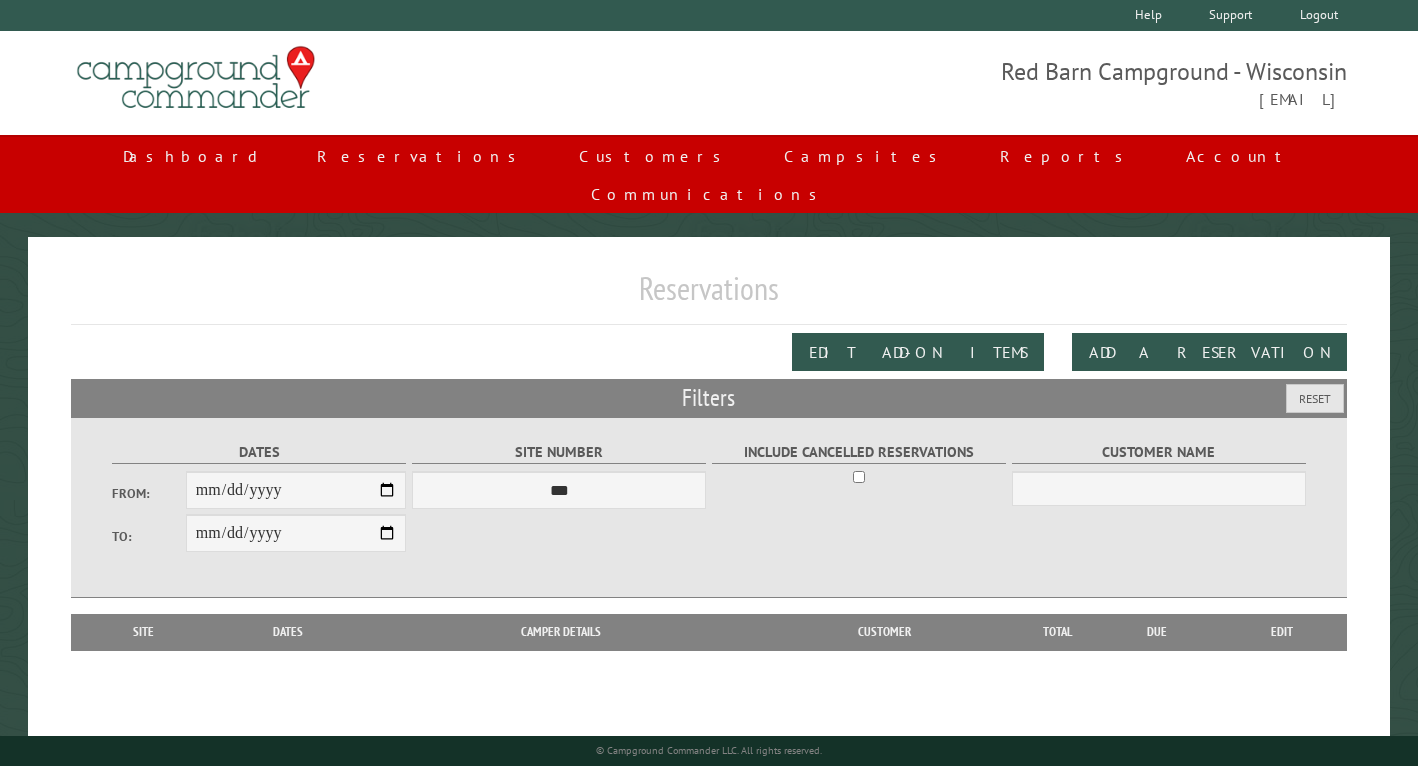 scroll, scrollTop: 0, scrollLeft: 0, axis: both 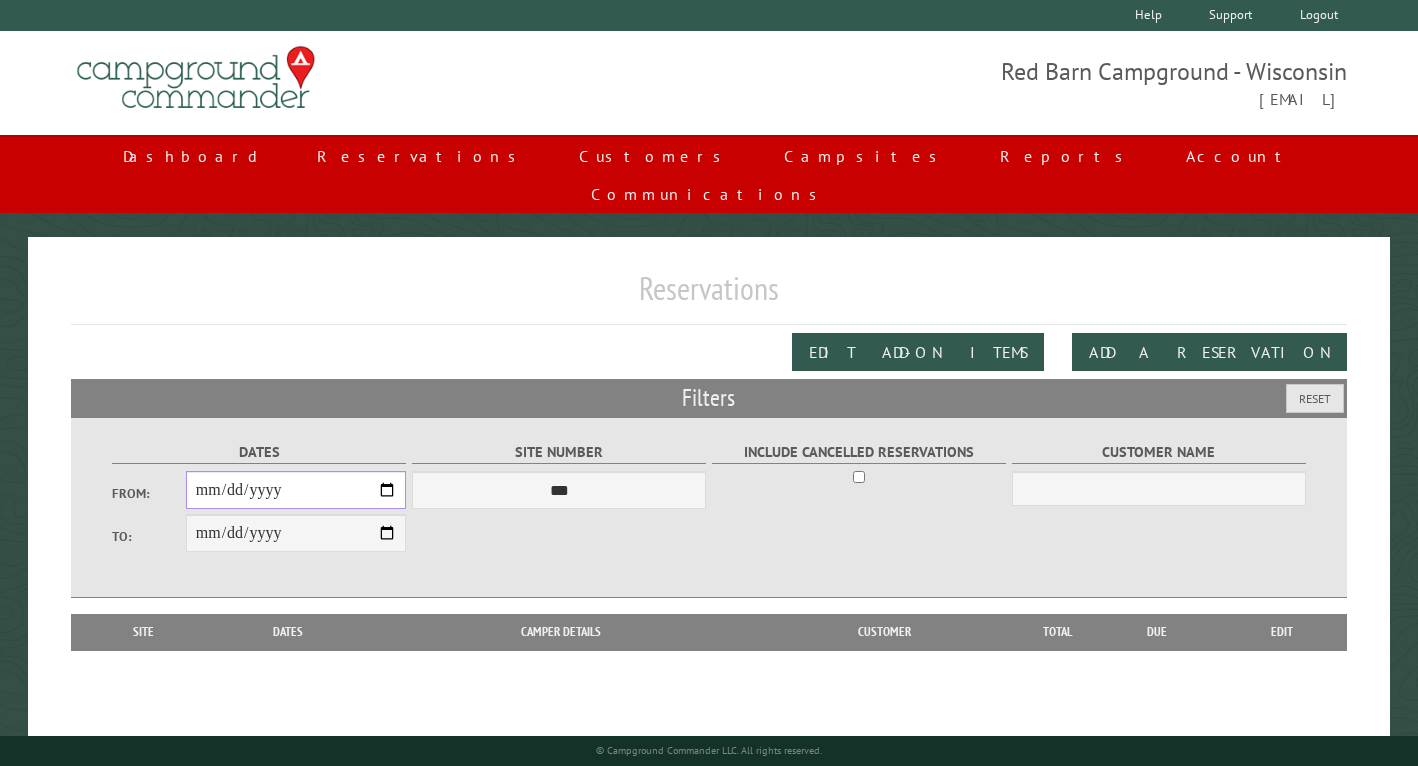 click on "From:" at bounding box center (296, 490) 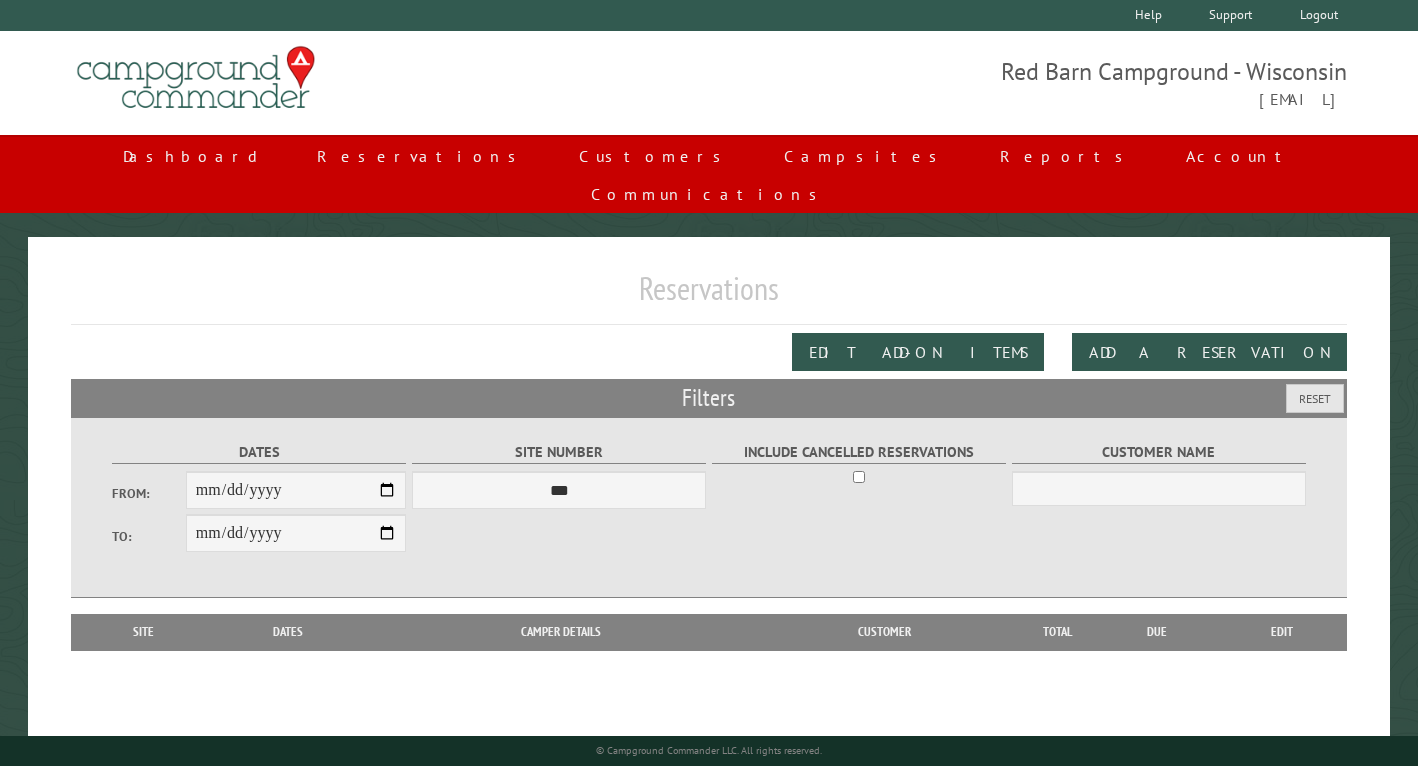 type on "**********" 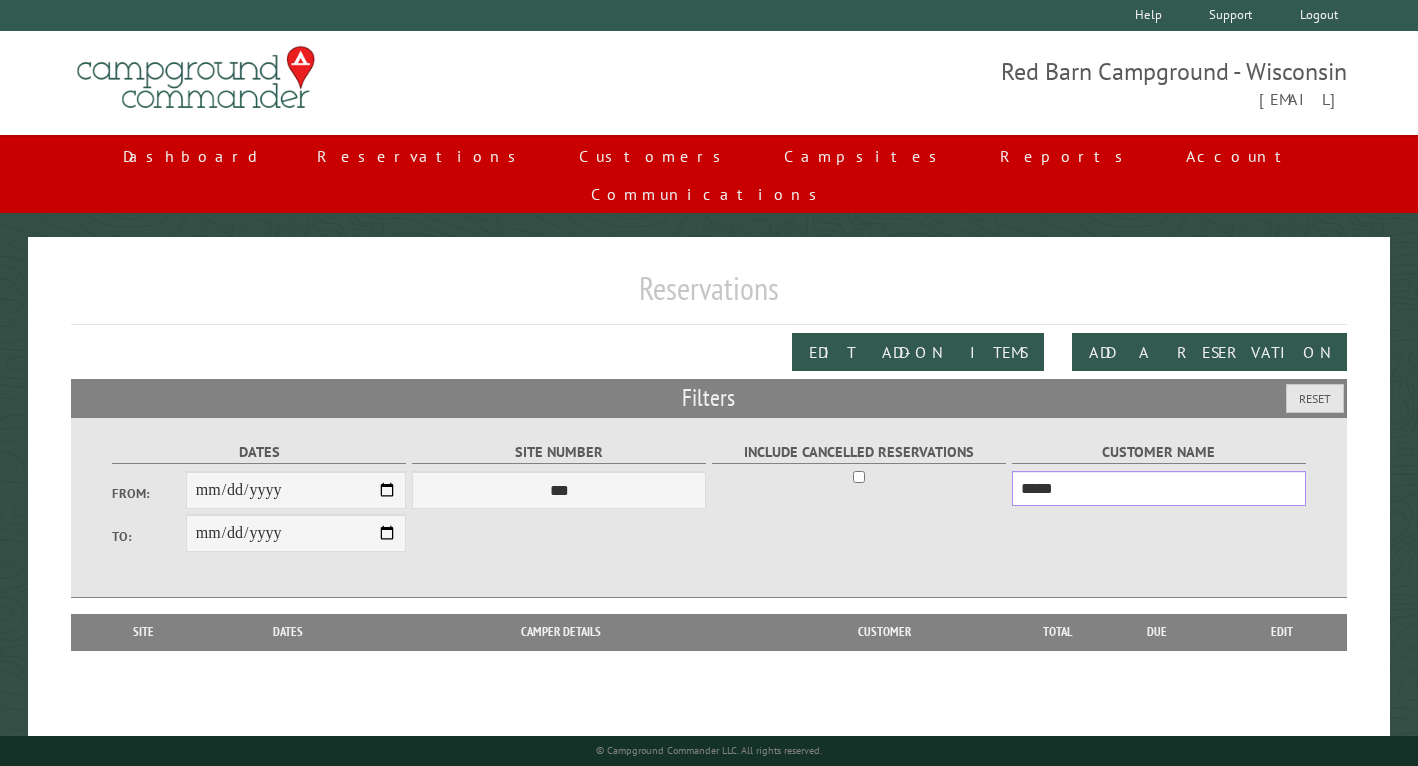 click on "*****" at bounding box center [1159, 488] 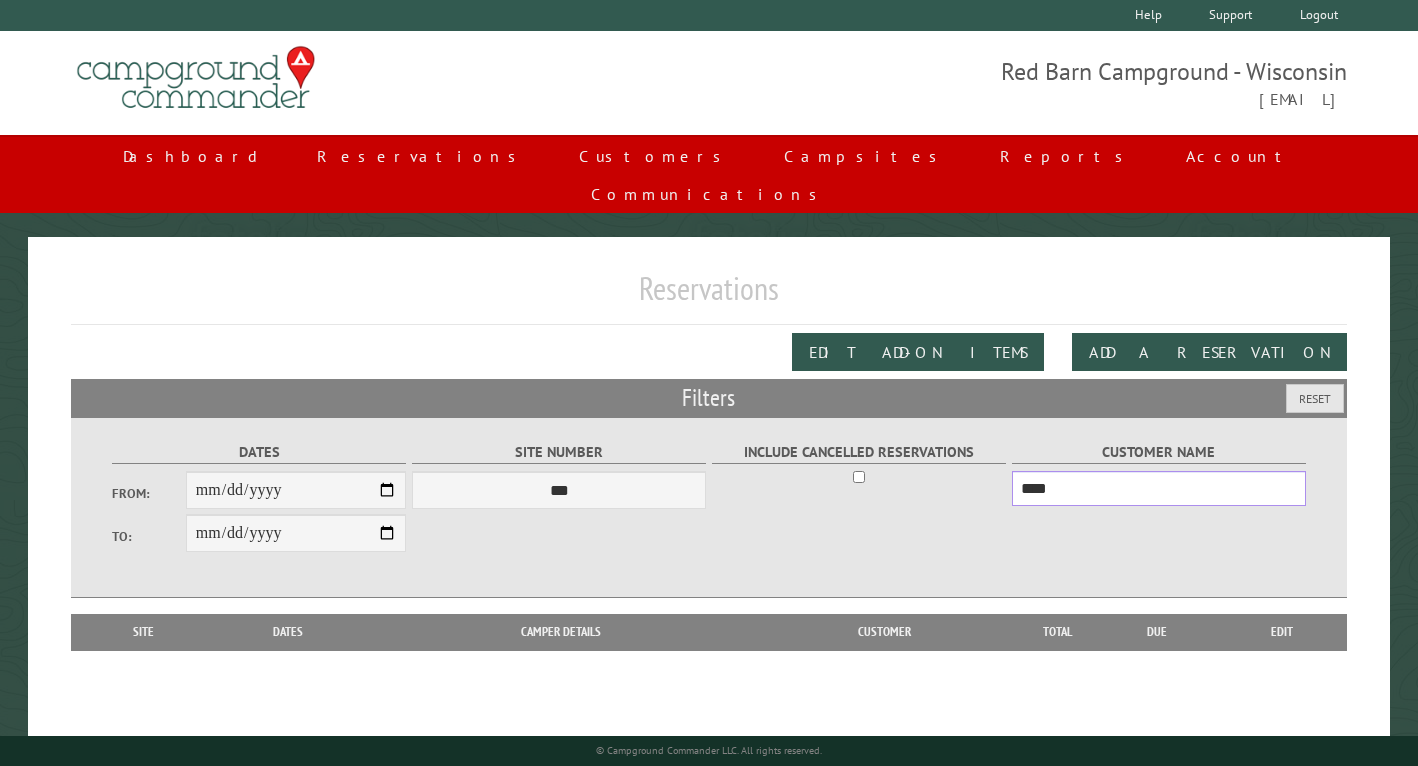type on "****" 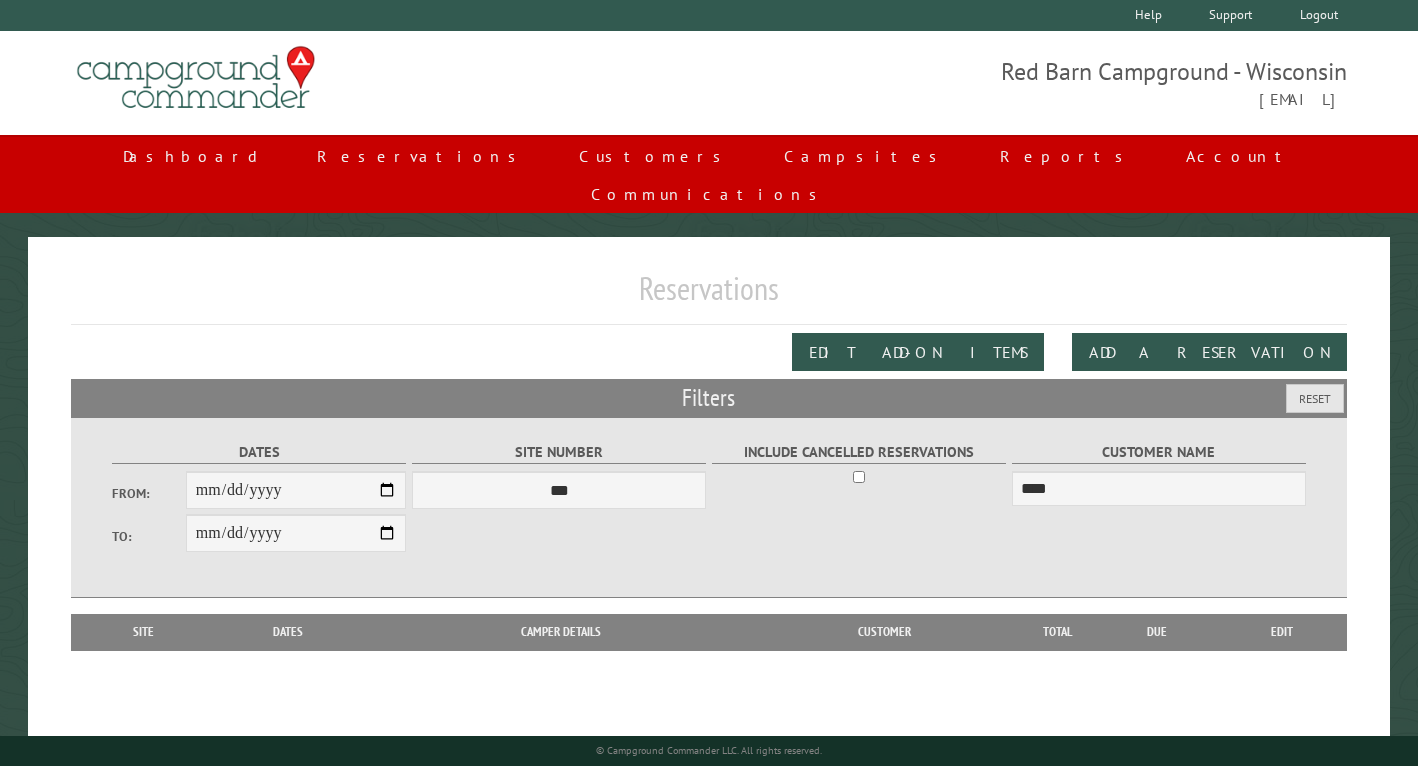 click on "Dates
From:
[DATE]
To:
[DATE]
Site Number
[NUMBER]
Include Cancelled Reservations
Customer Name
[NAME]" at bounding box center (709, 507) 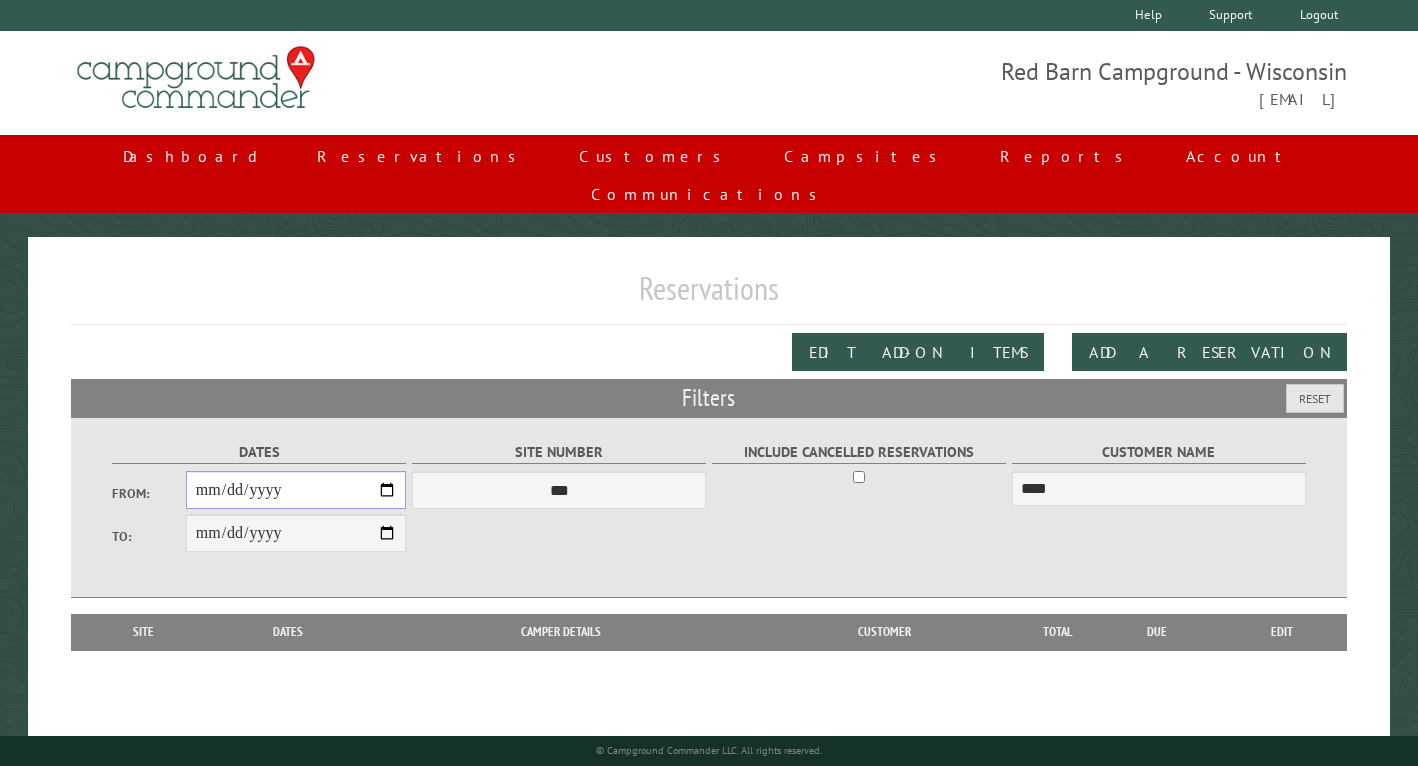 click on "**********" at bounding box center (296, 490) 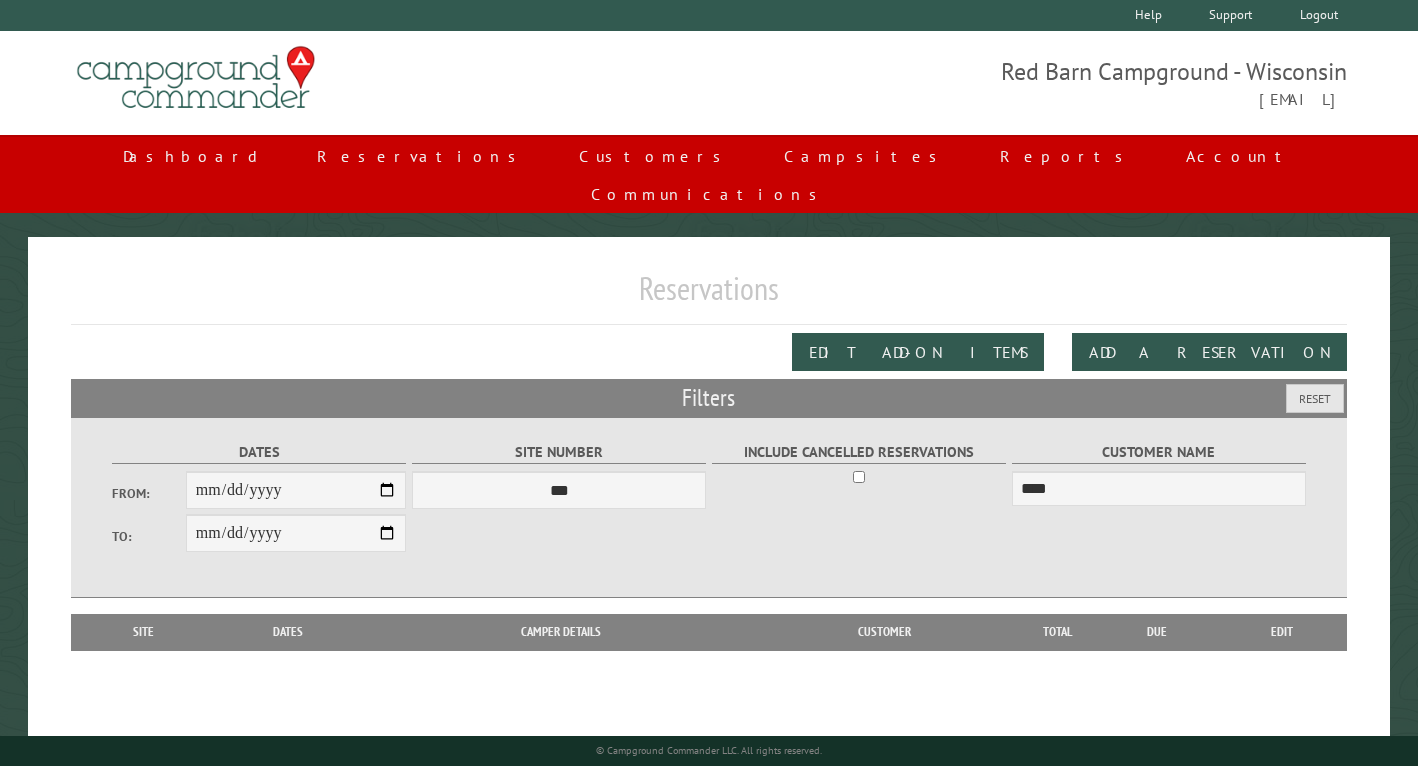 click on "Dates
From:
[DATE]
To:
[DATE]
Site Number
[NUMBER]
Include Cancelled Reservations
Customer Name
[NAME]" at bounding box center [709, 507] 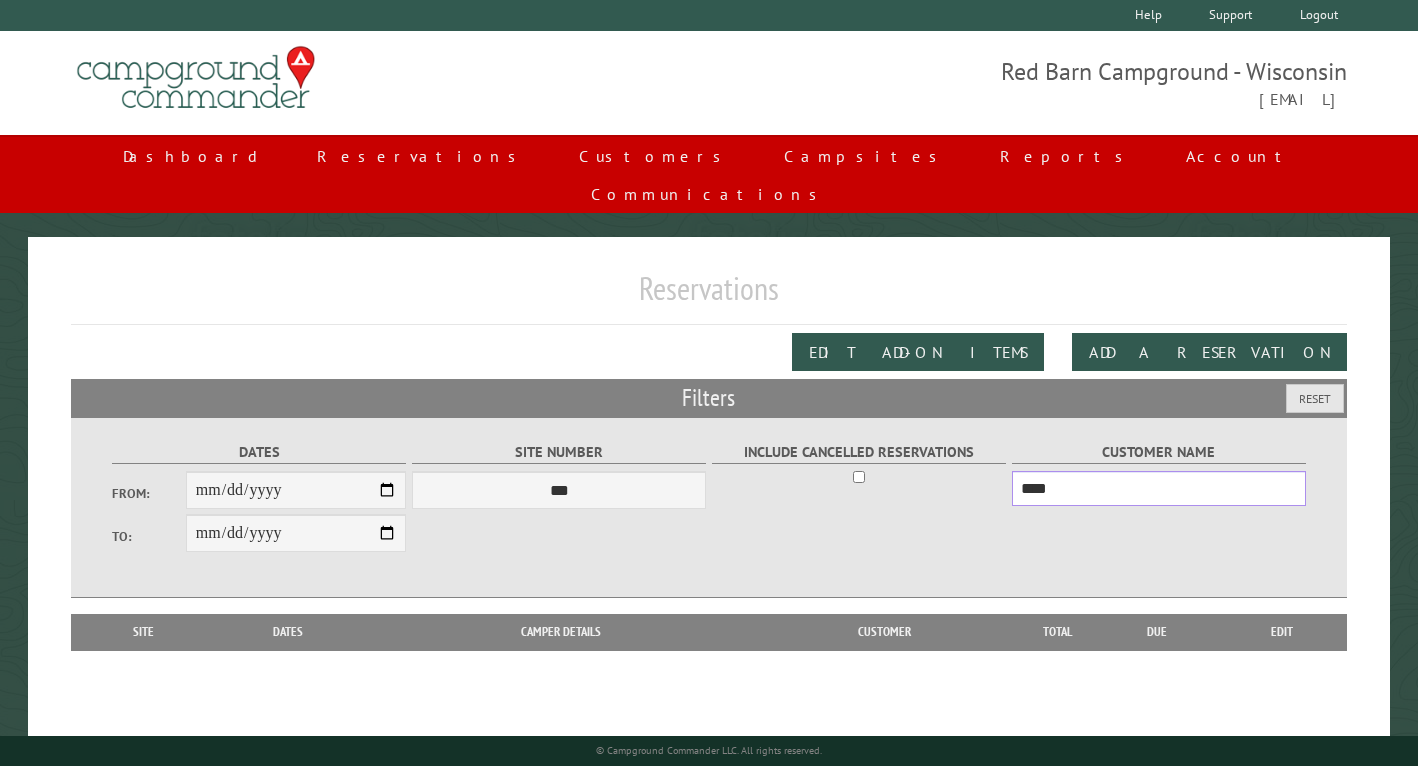 click on "****" at bounding box center [1159, 488] 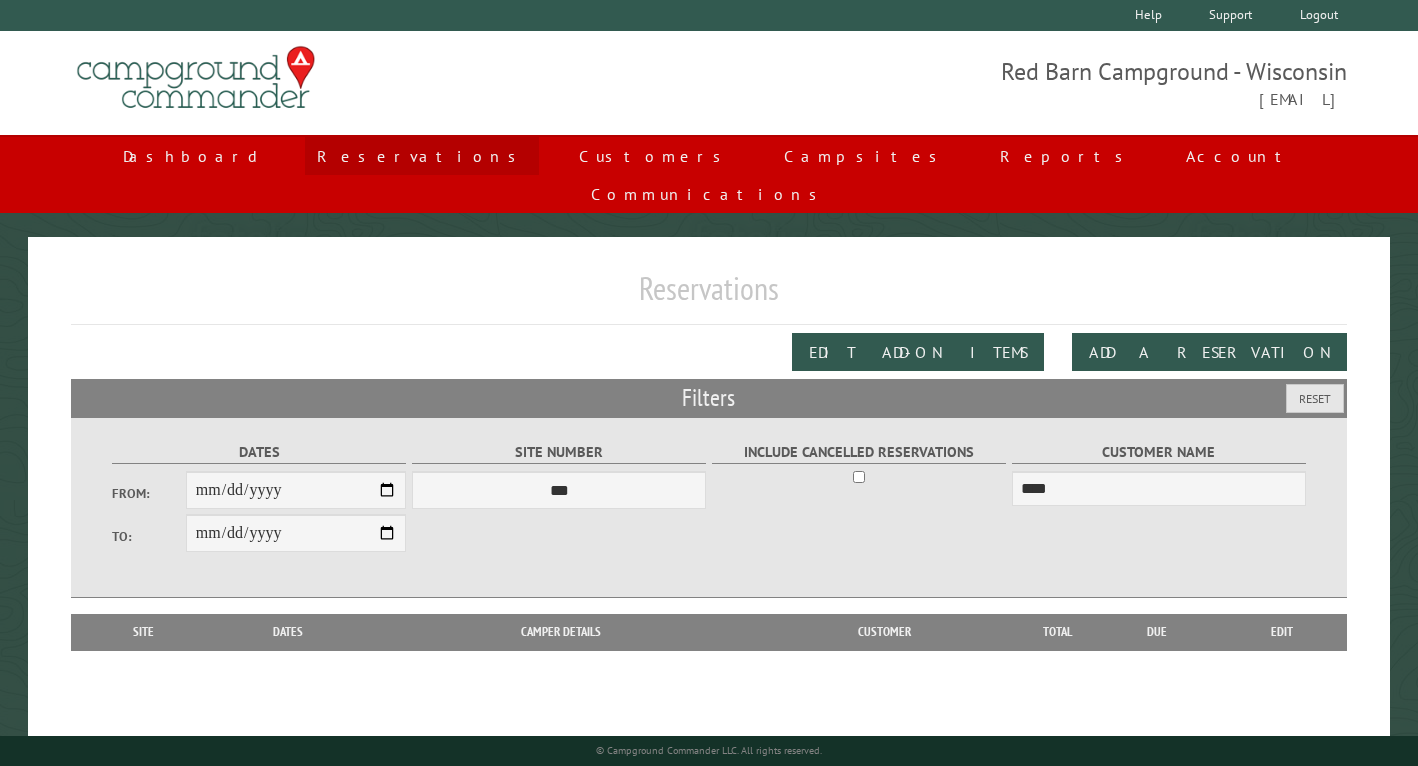 click on "Reservations" at bounding box center [422, 156] 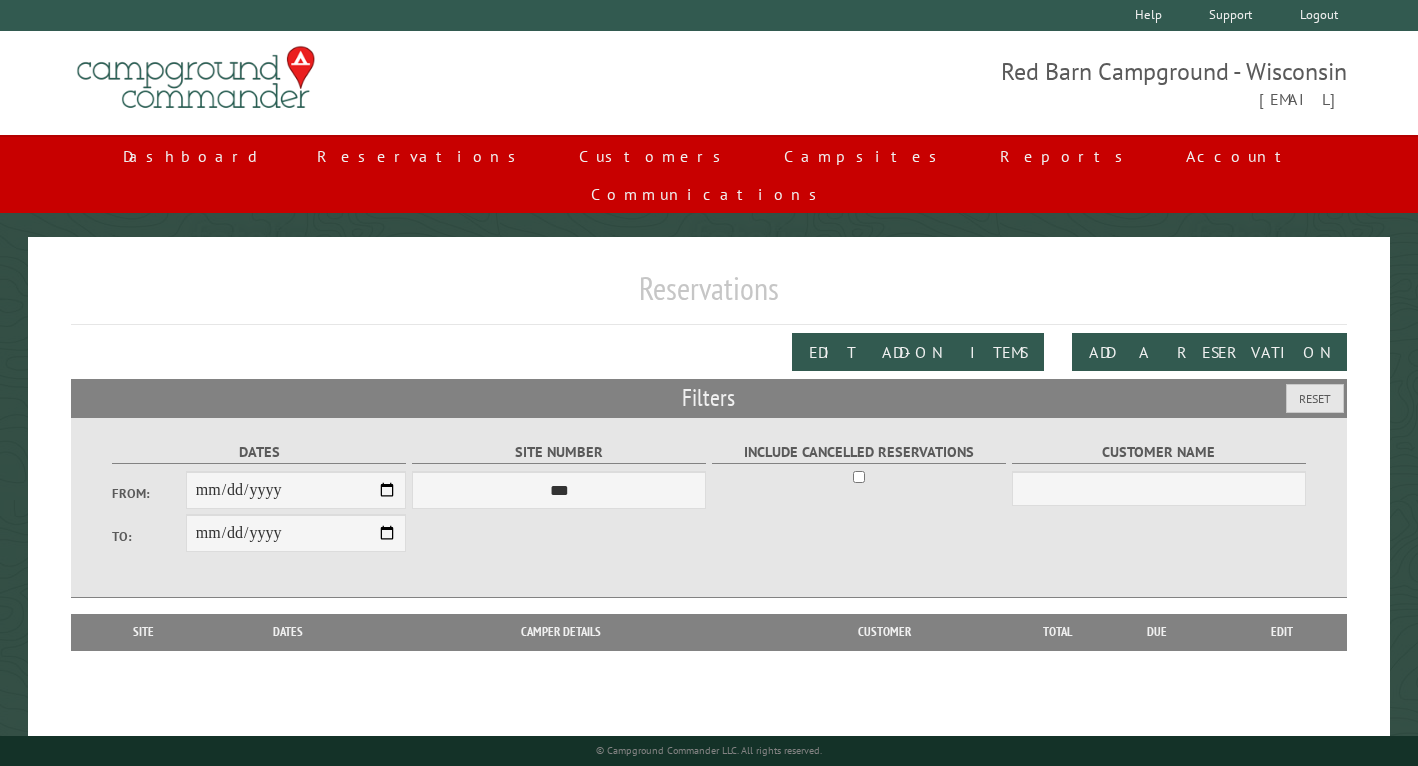 scroll, scrollTop: 0, scrollLeft: 0, axis: both 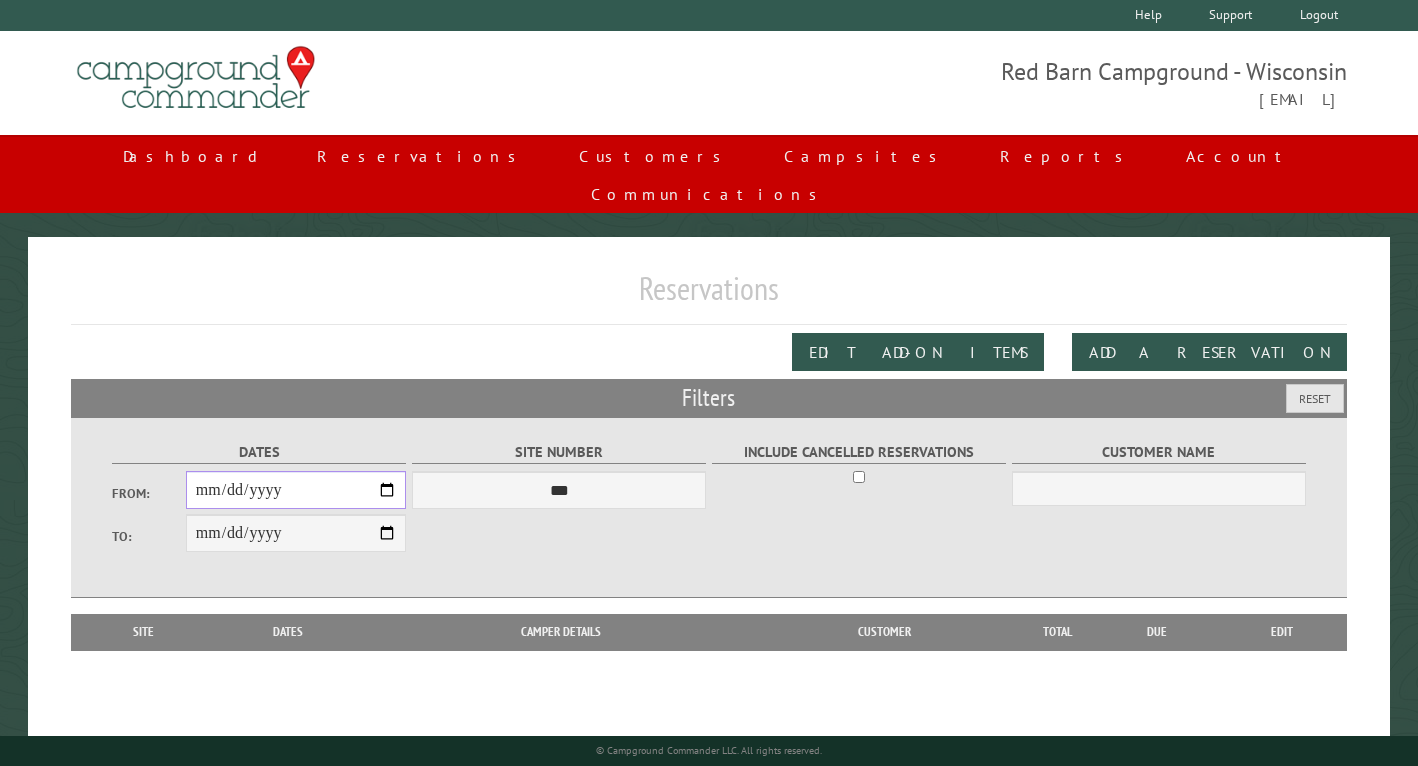 click on "From:" at bounding box center (296, 490) 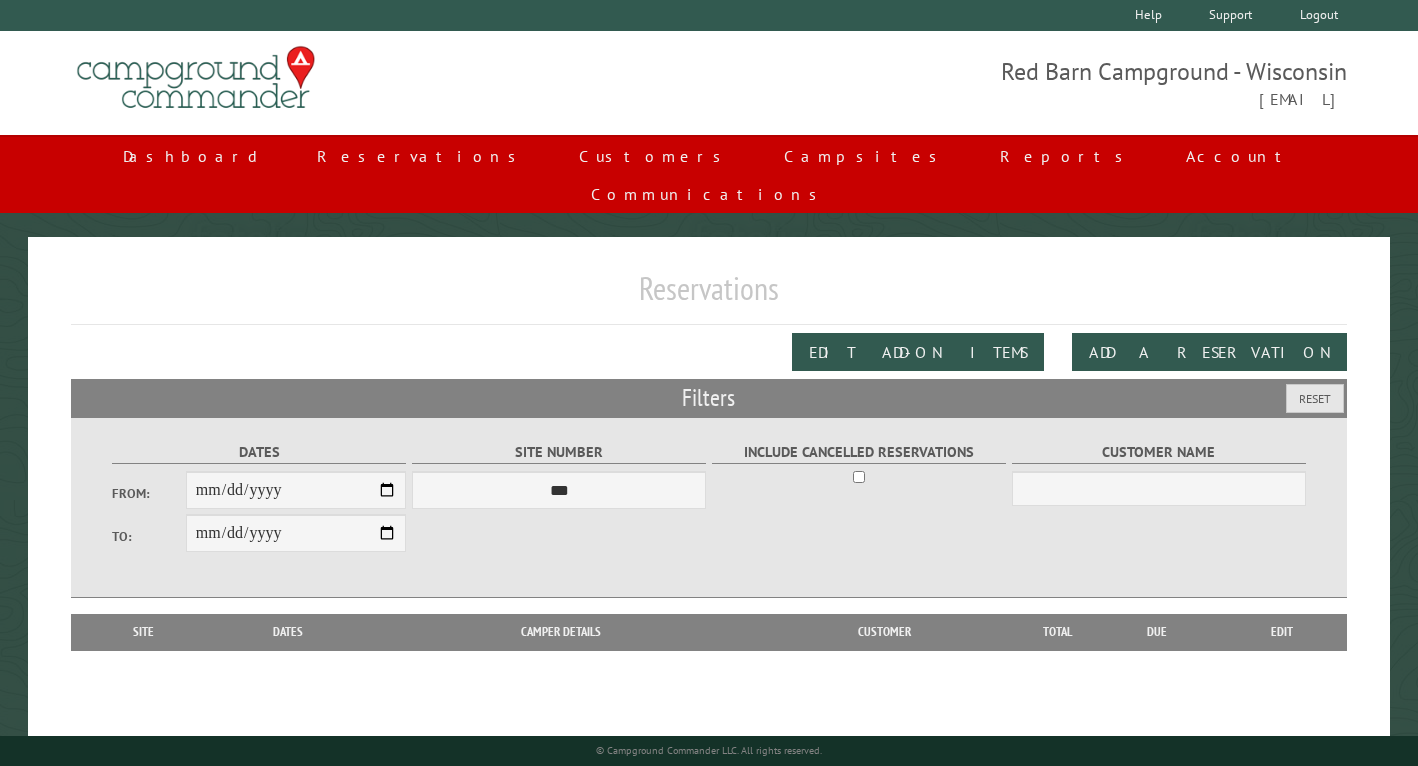 click on "**********" at bounding box center [709, 507] 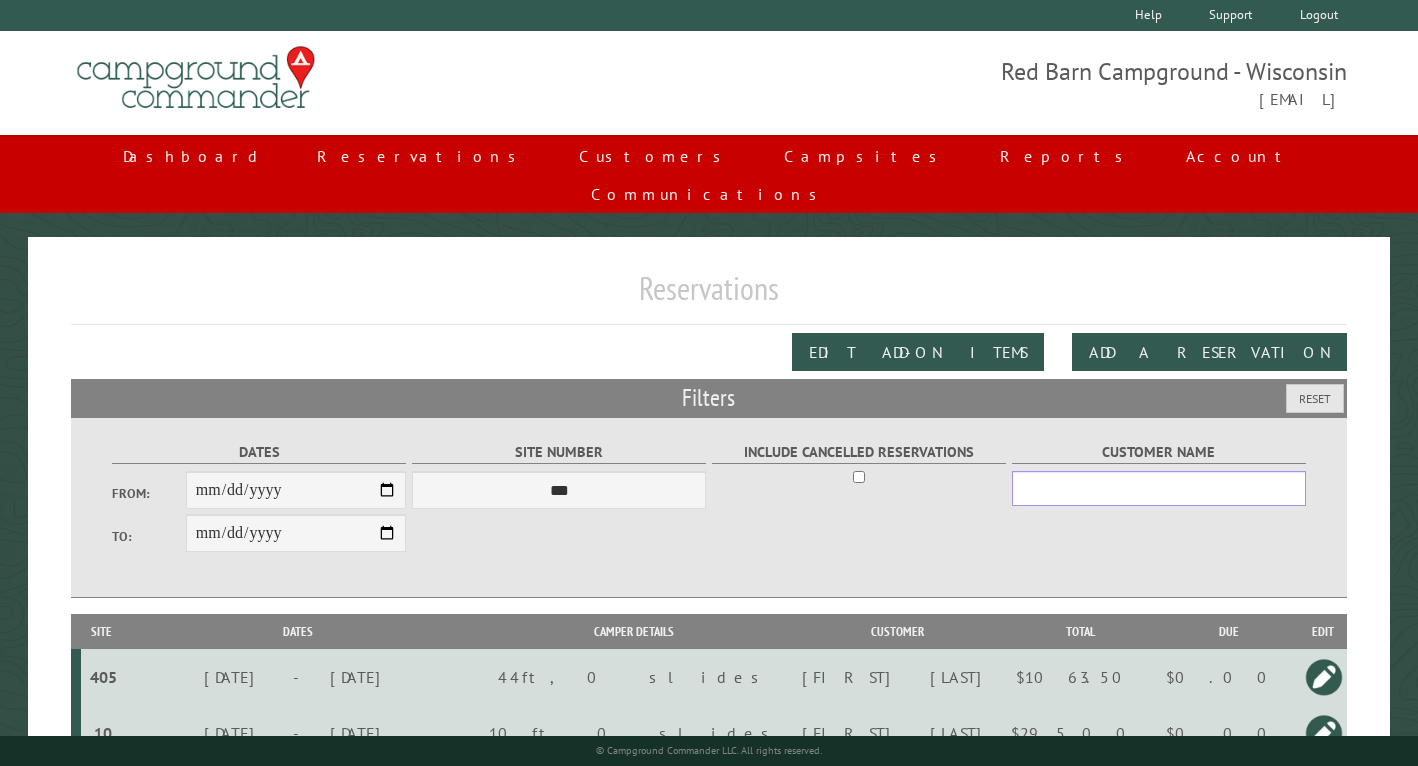 click on "Customer Name" at bounding box center (1159, 488) 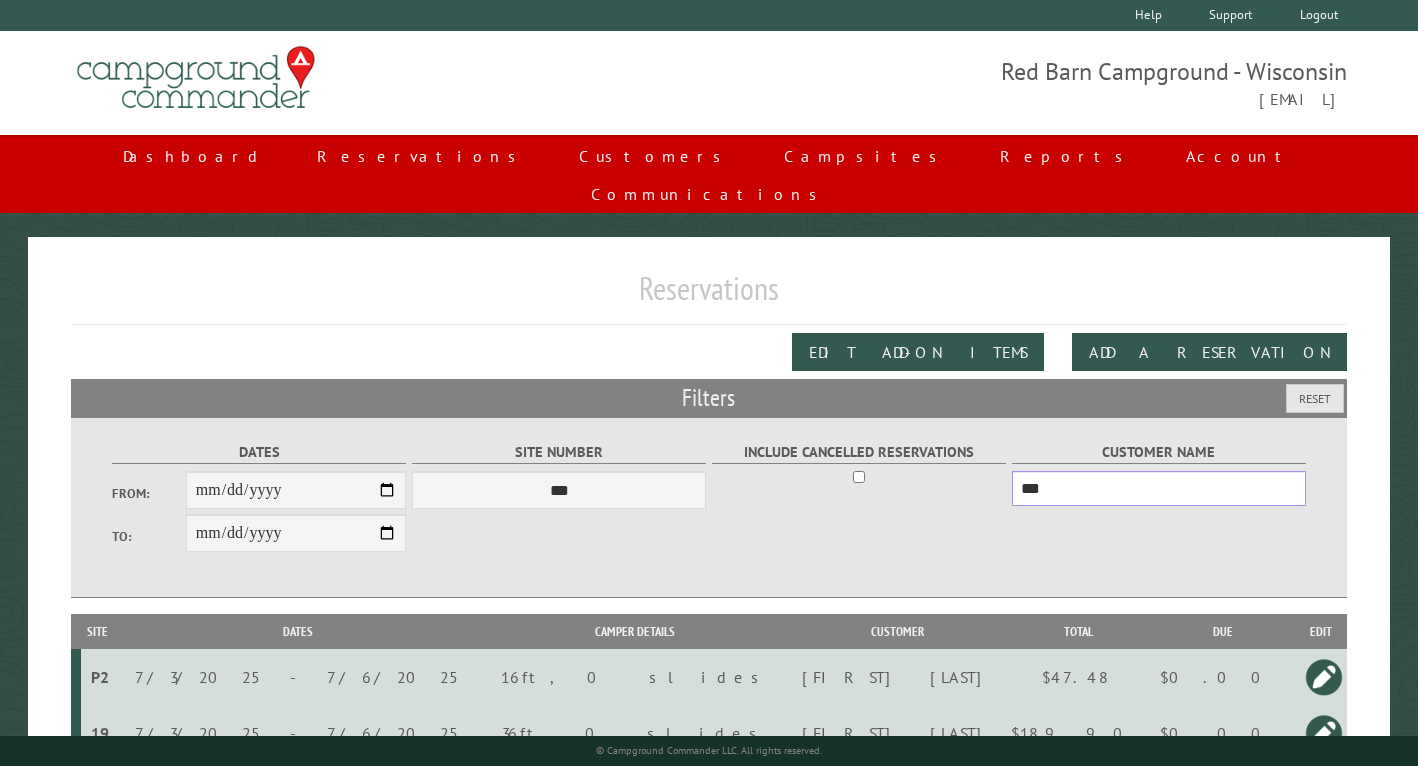 type on "***" 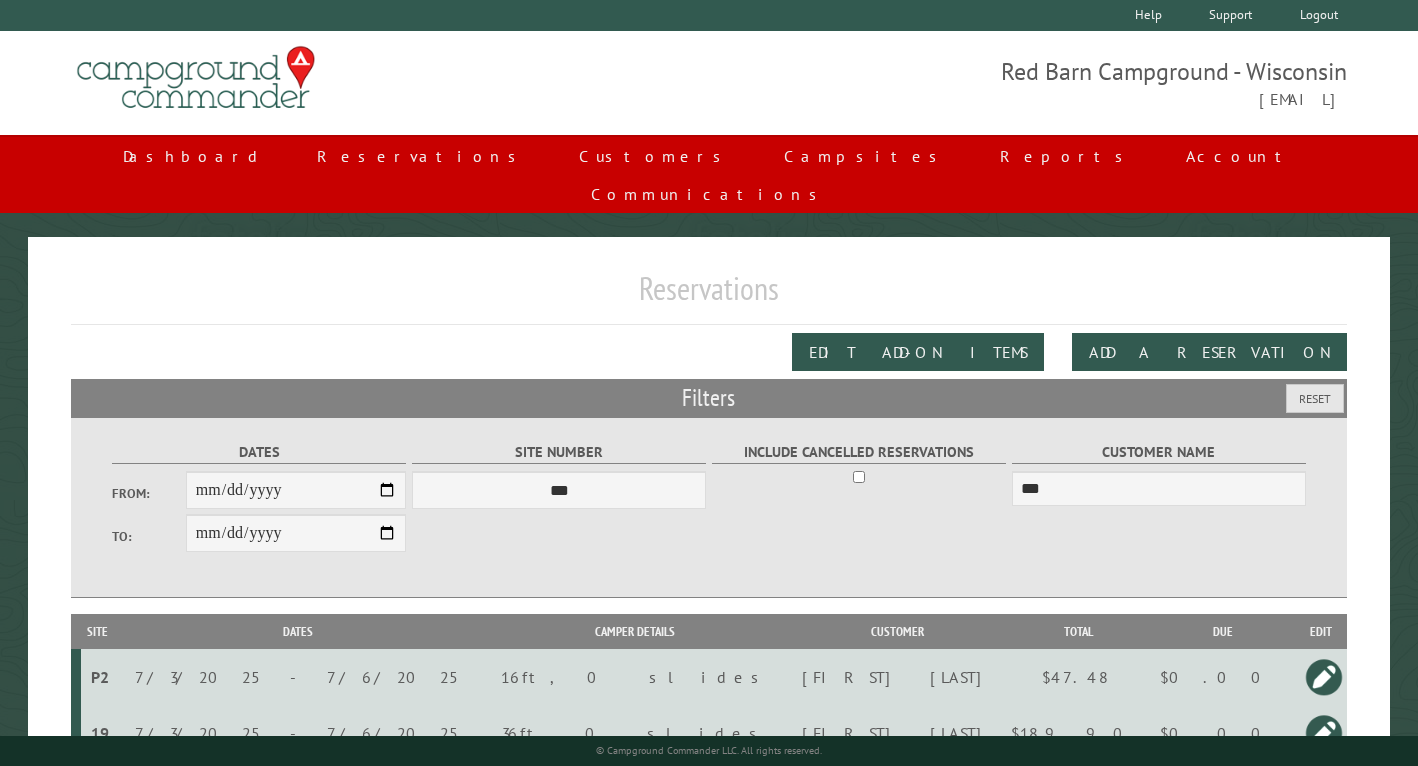click on "$47.48" at bounding box center [1078, 677] 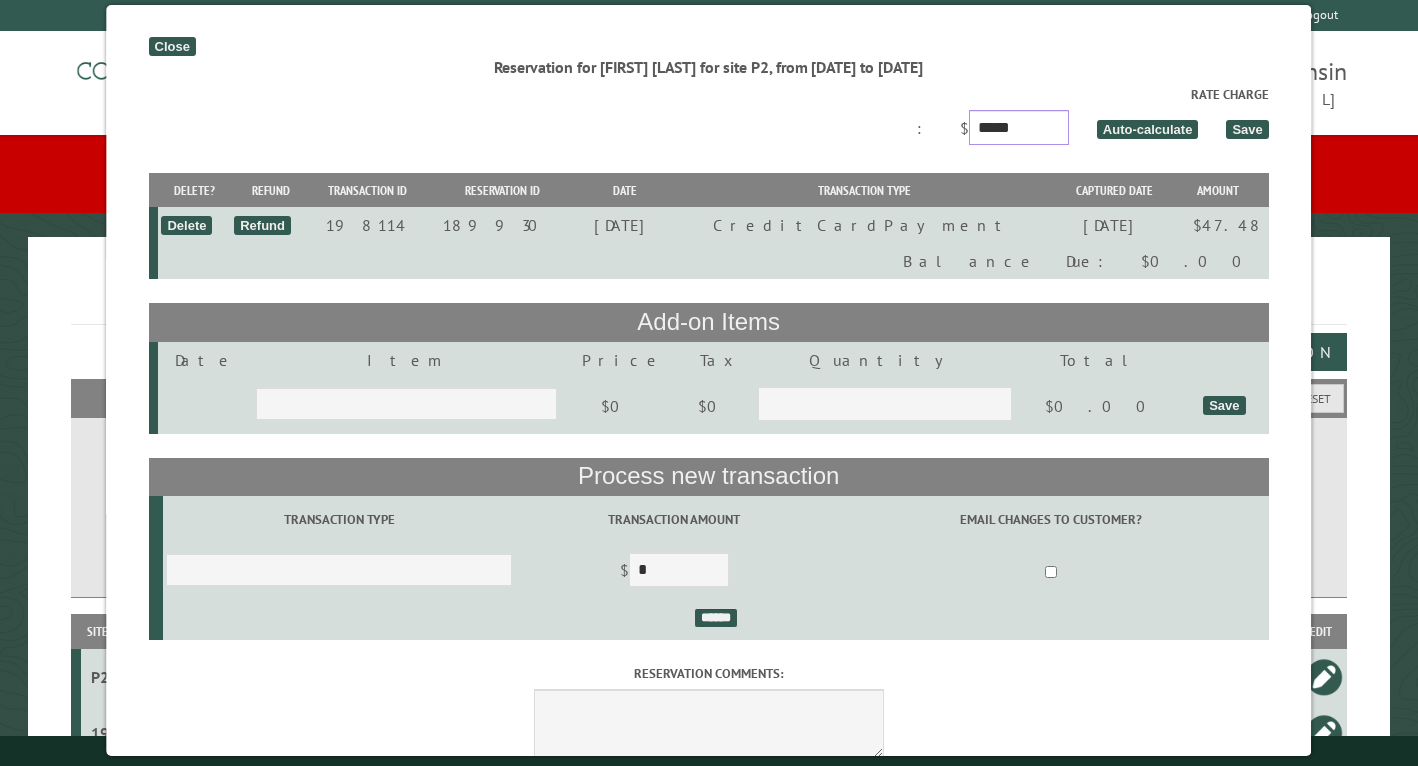 drag, startPoint x: 1064, startPoint y: 130, endPoint x: 755, endPoint y: 128, distance: 309.00647 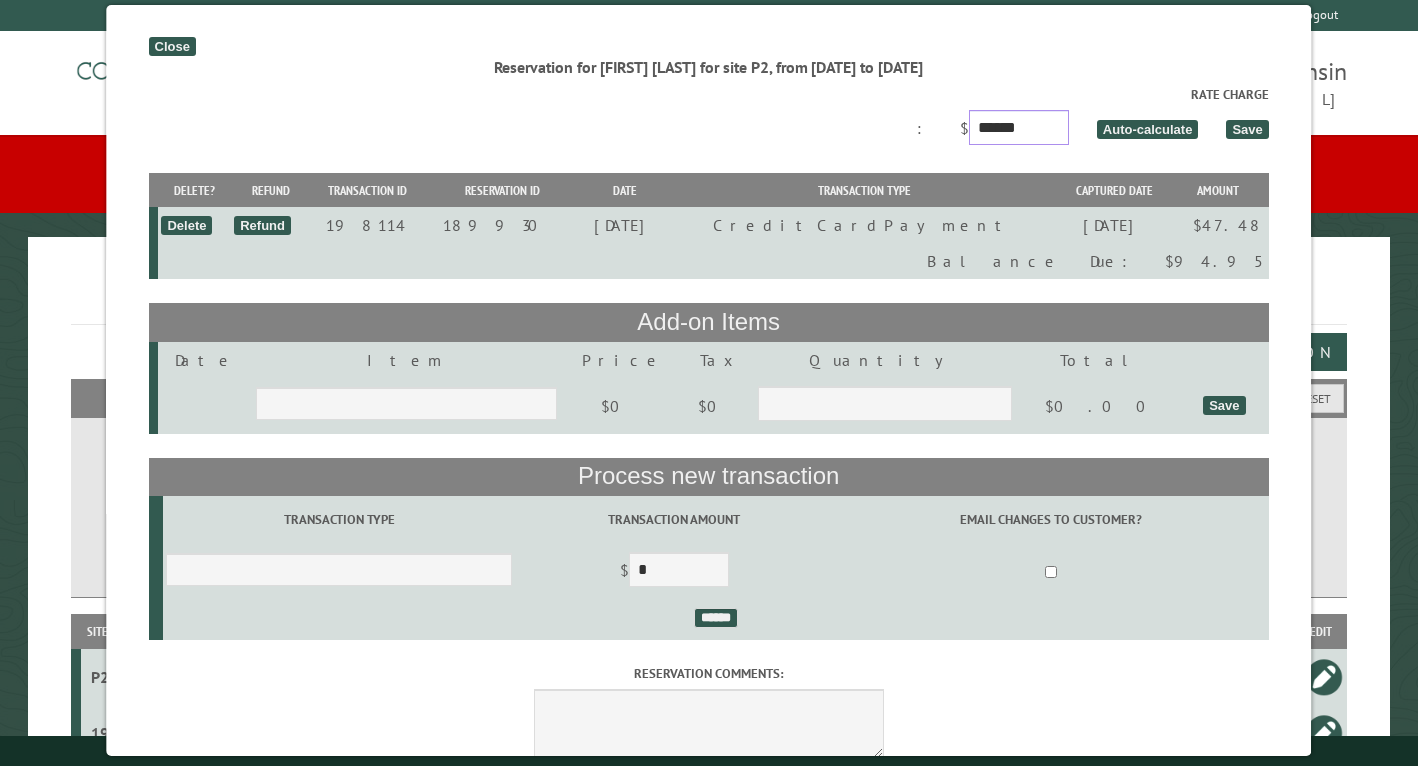 type on "******" 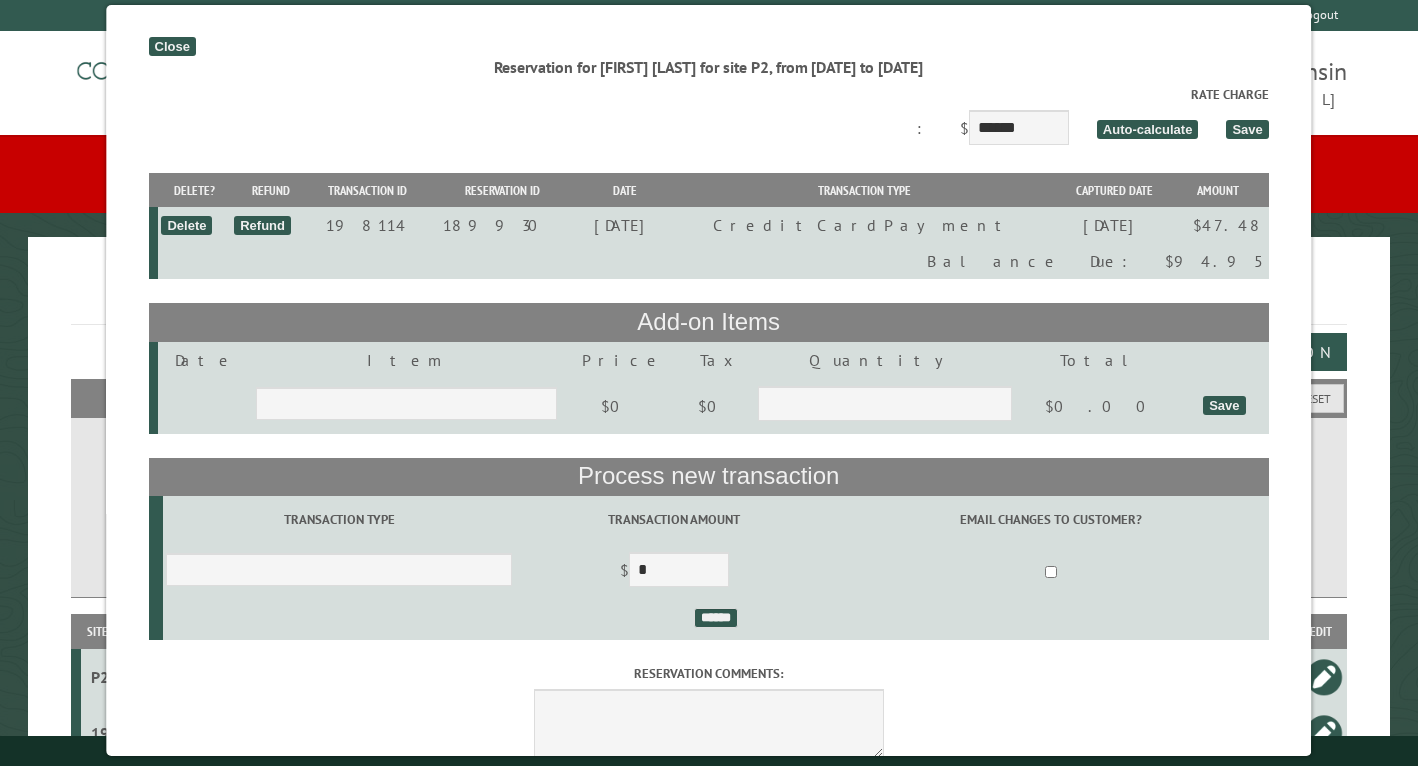 click on "Save" at bounding box center [1248, 129] 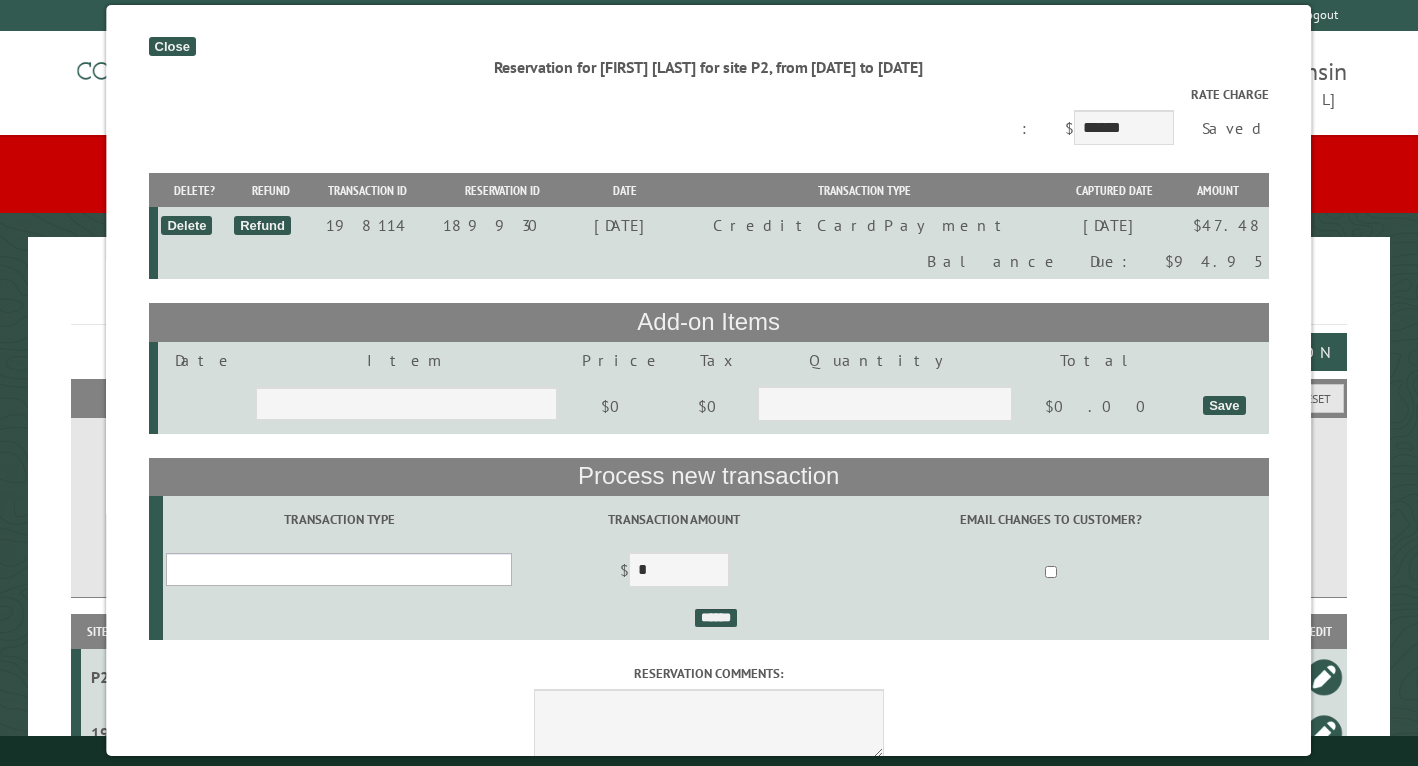 select on "*" 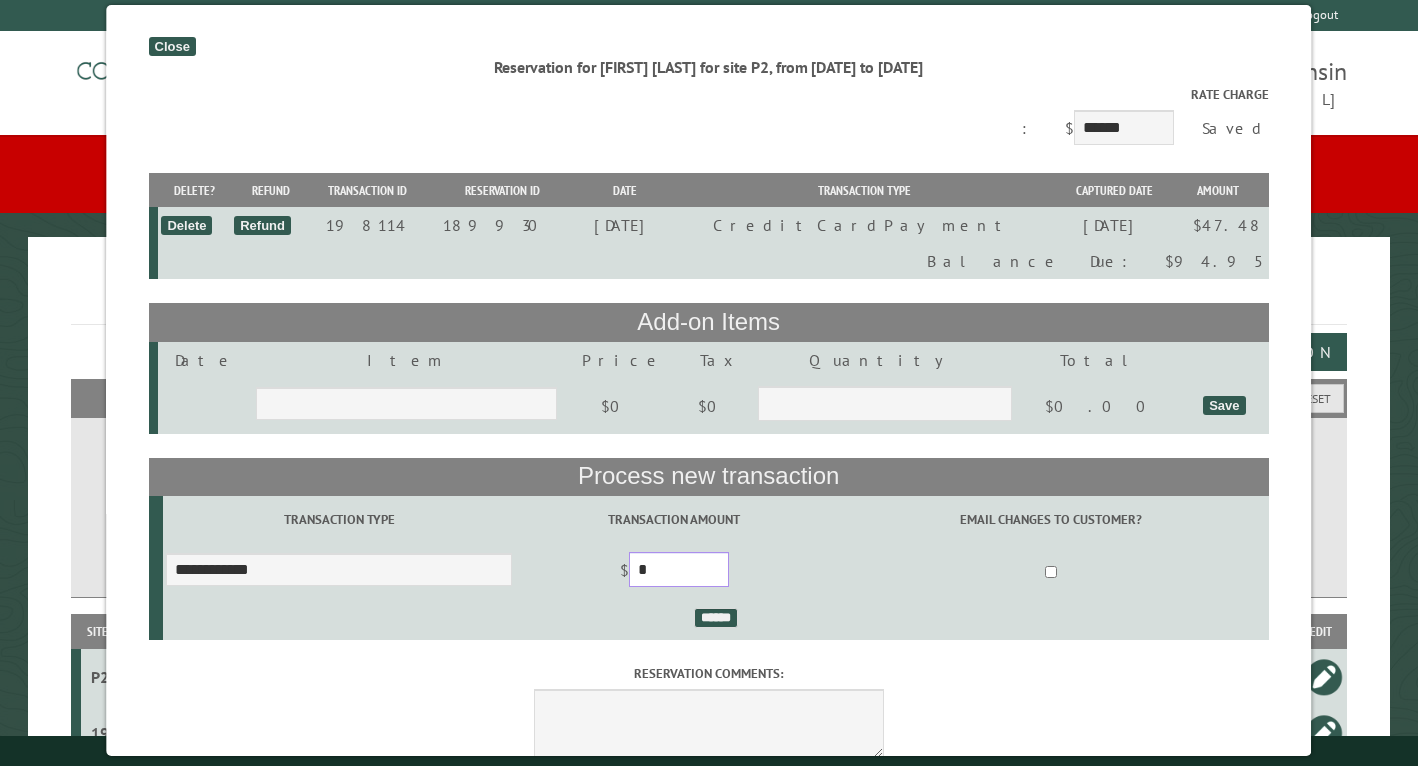 click on "*" at bounding box center (679, 569) 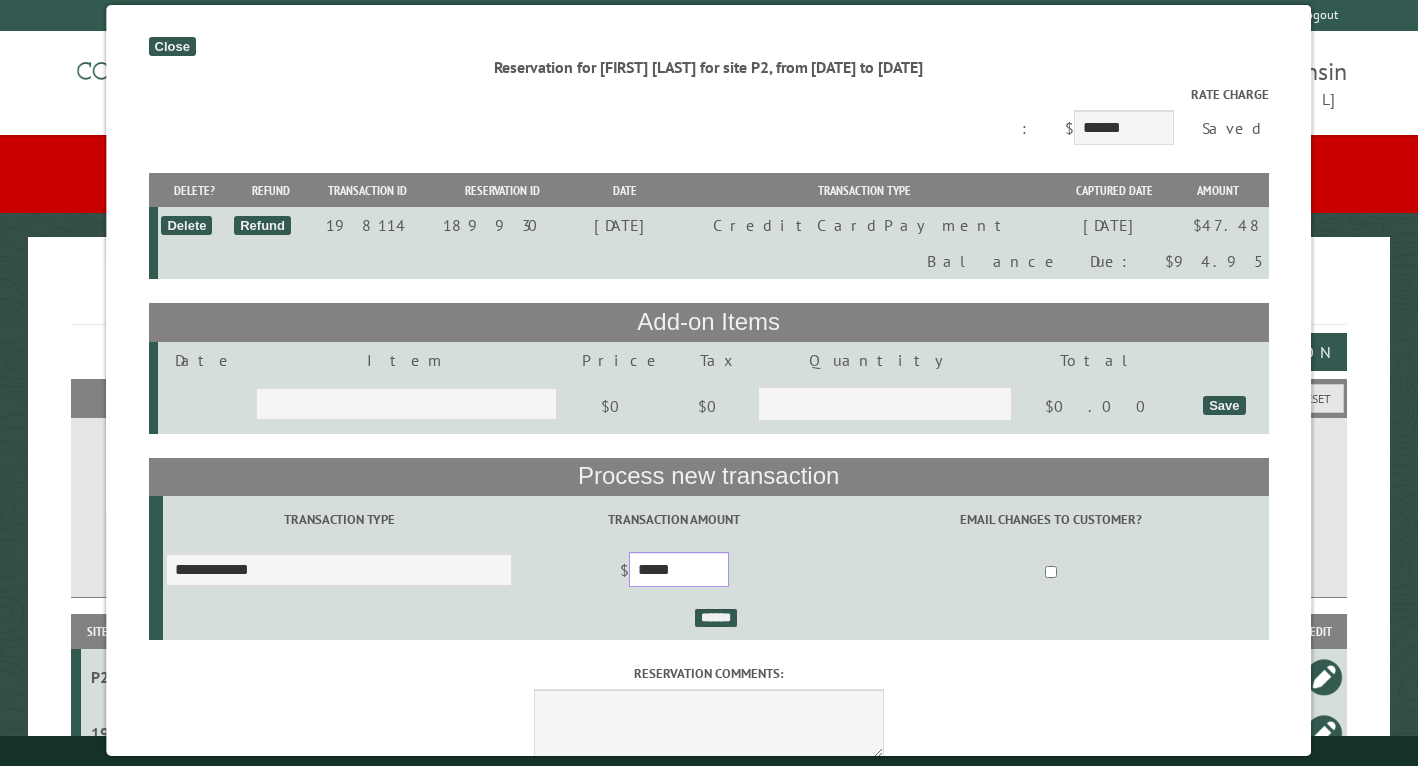 type on "*****" 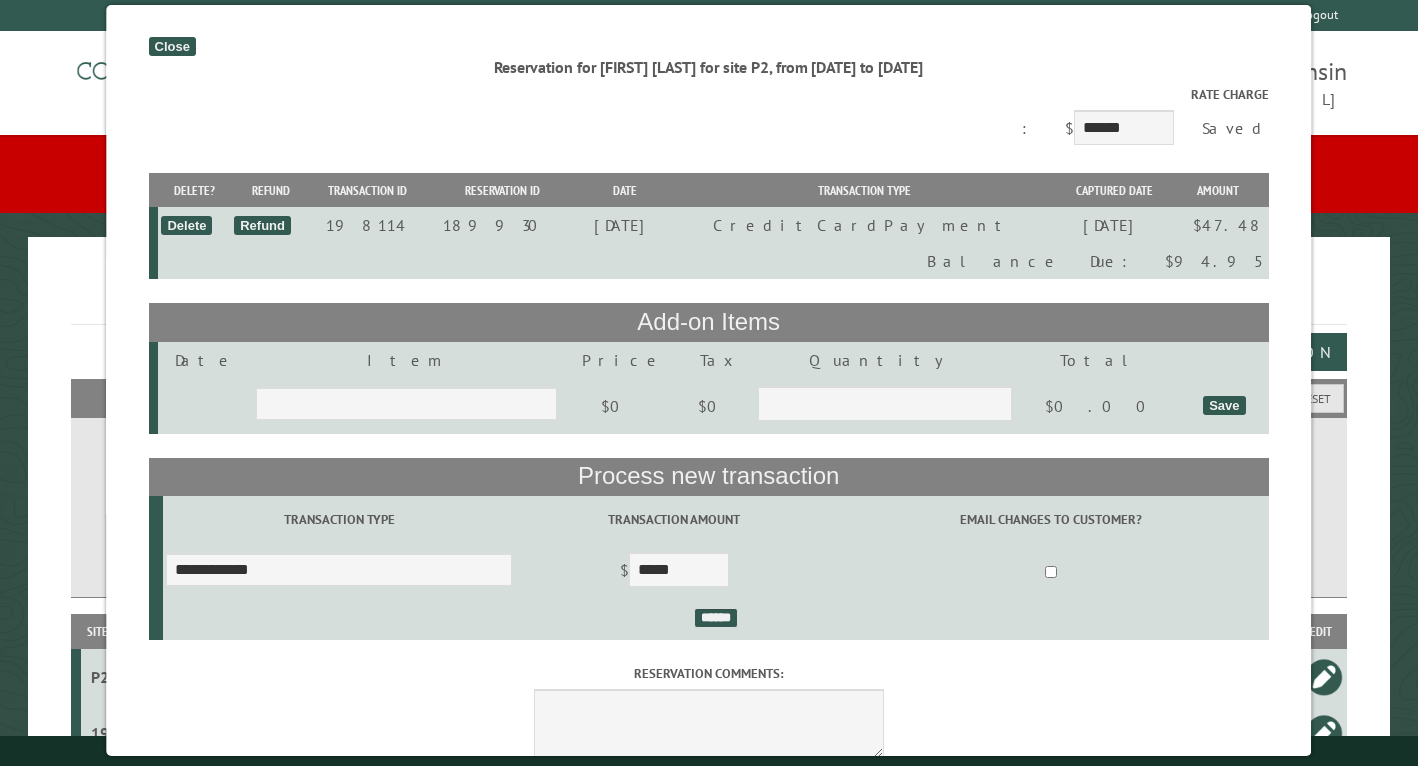 click on "******" at bounding box center [716, 618] 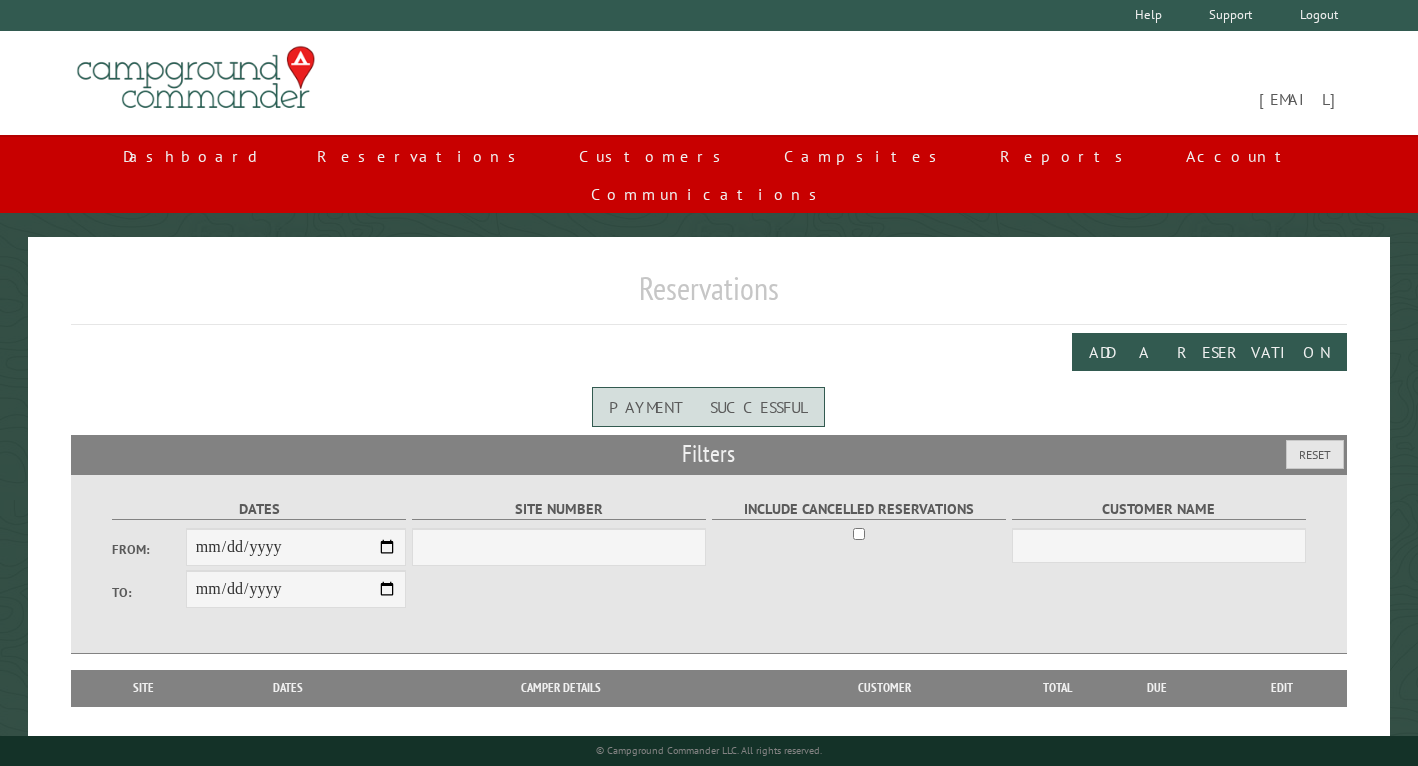 scroll, scrollTop: 0, scrollLeft: 0, axis: both 